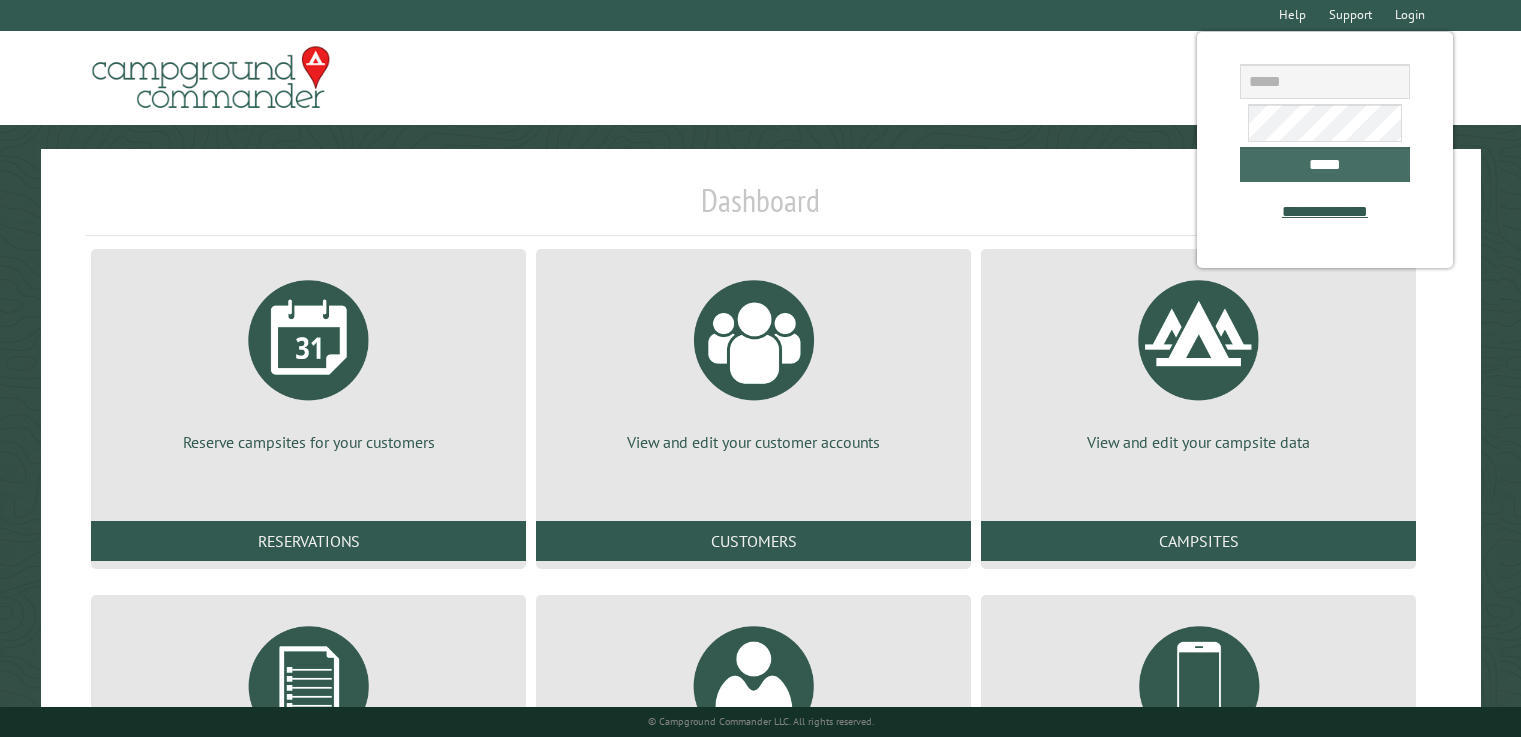 scroll, scrollTop: 0, scrollLeft: 0, axis: both 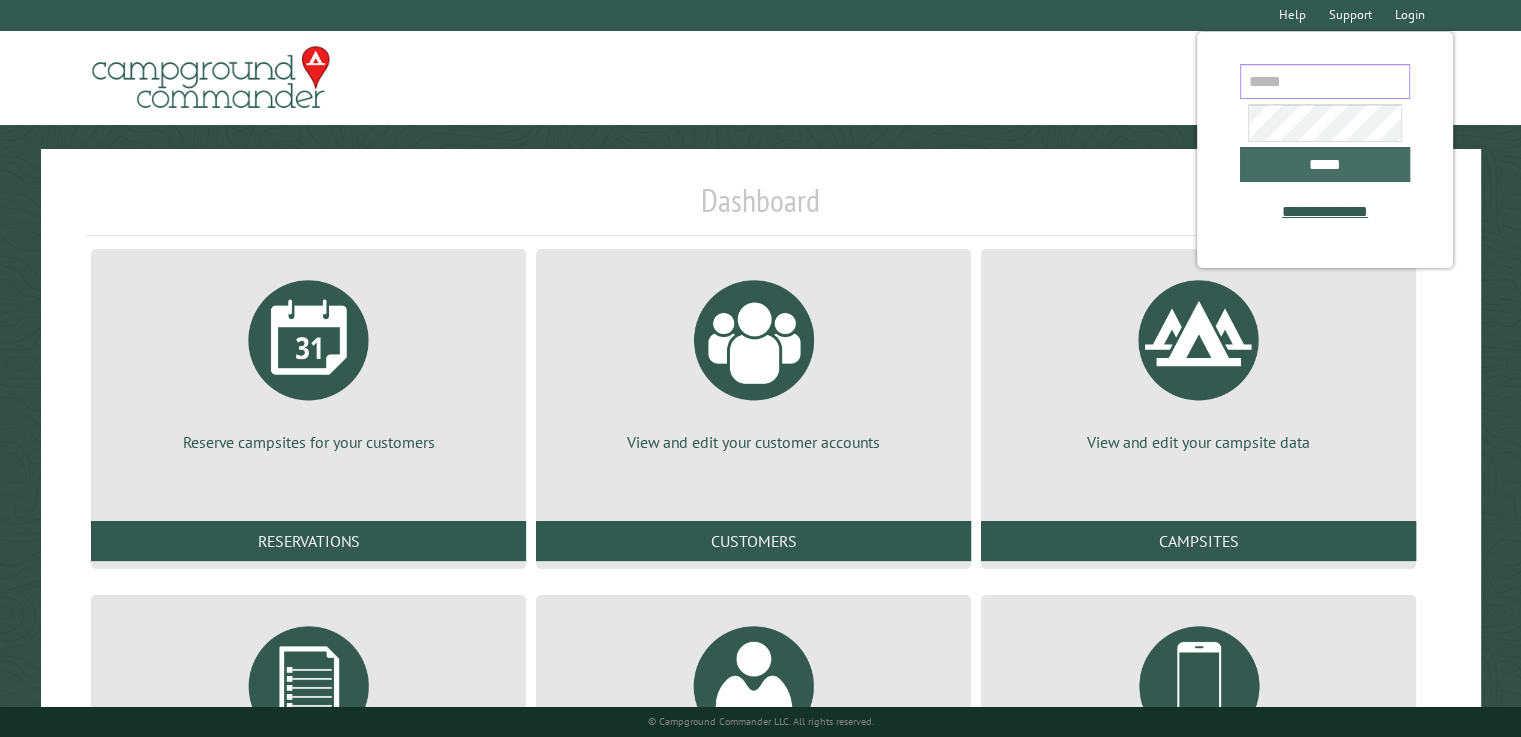 type on "**********" 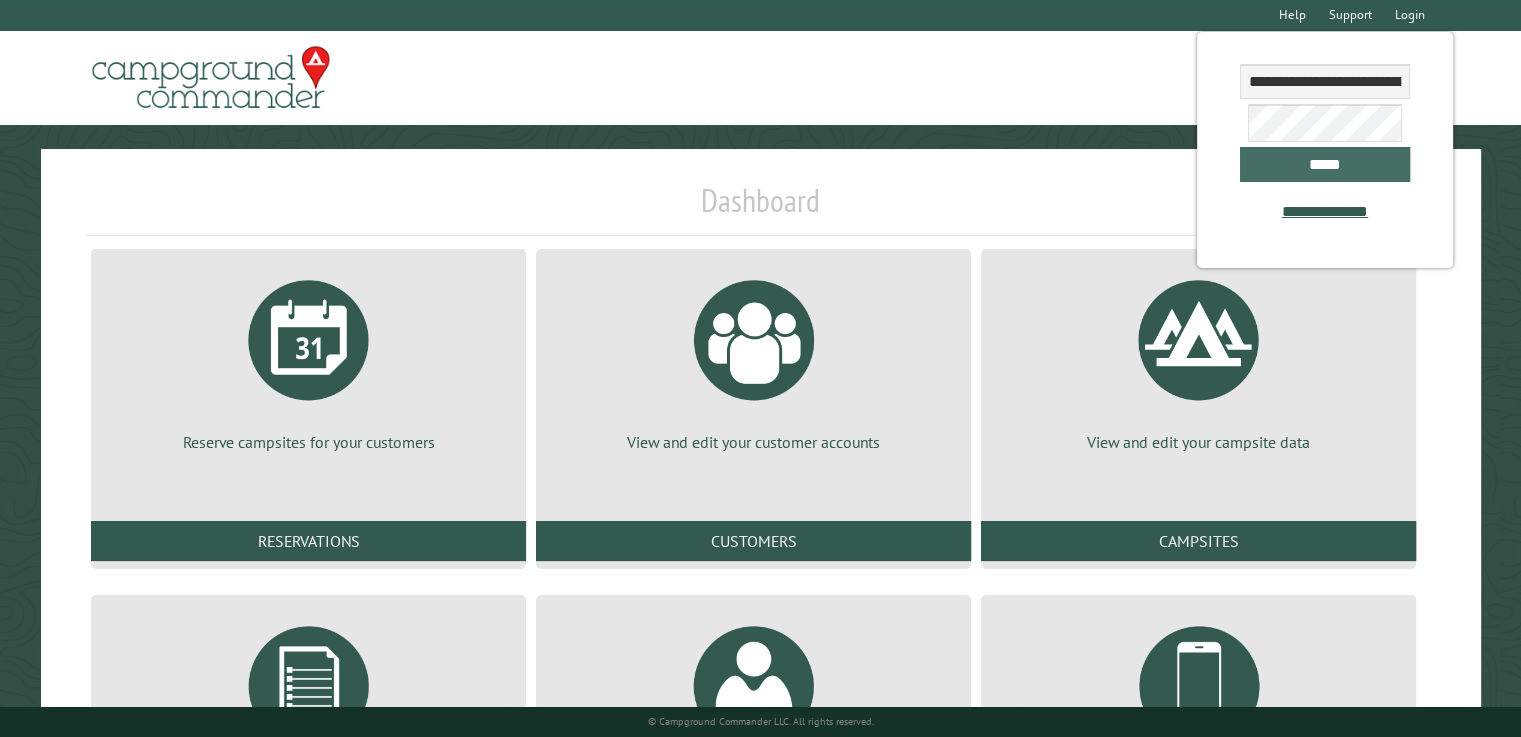 click on "*****" at bounding box center [1325, 164] 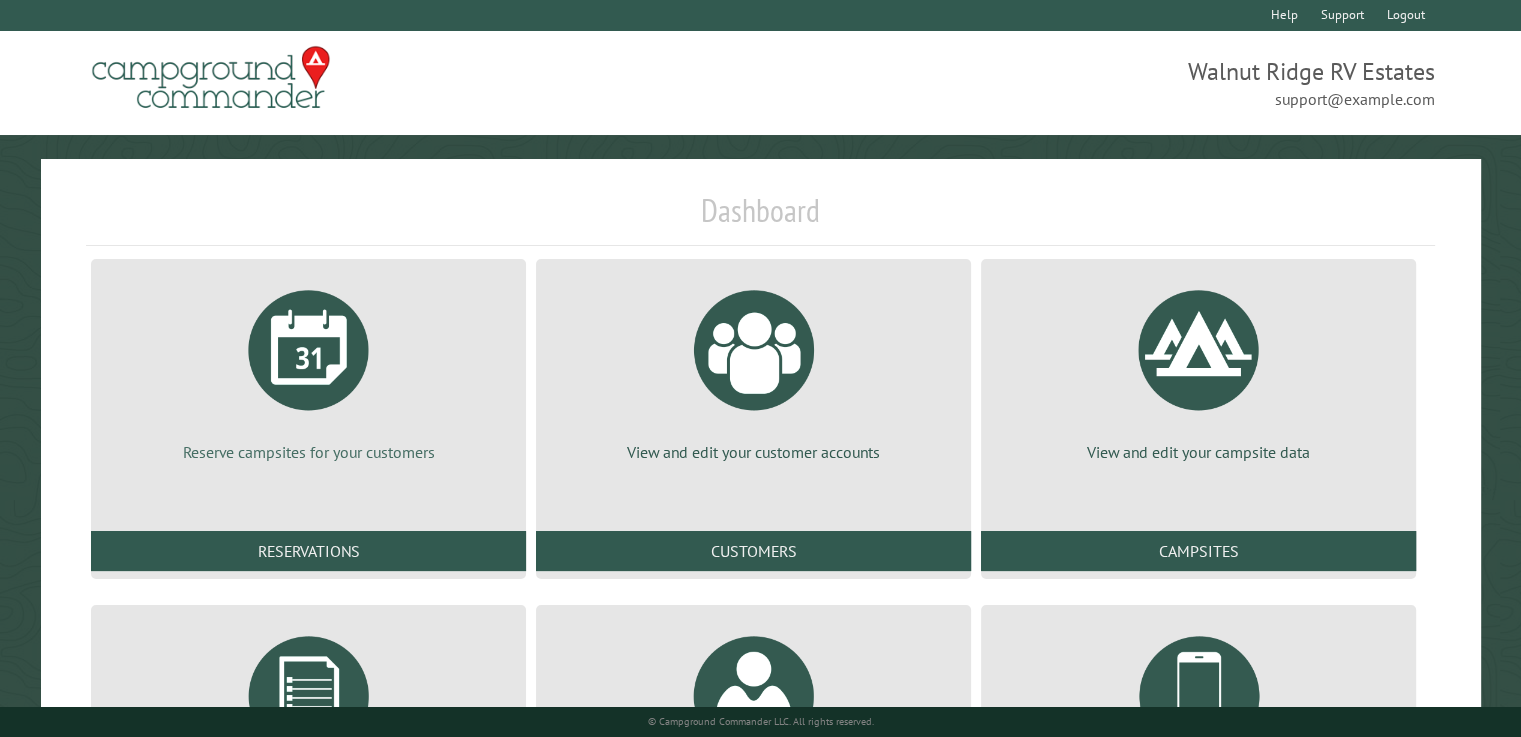 click at bounding box center (309, 350) 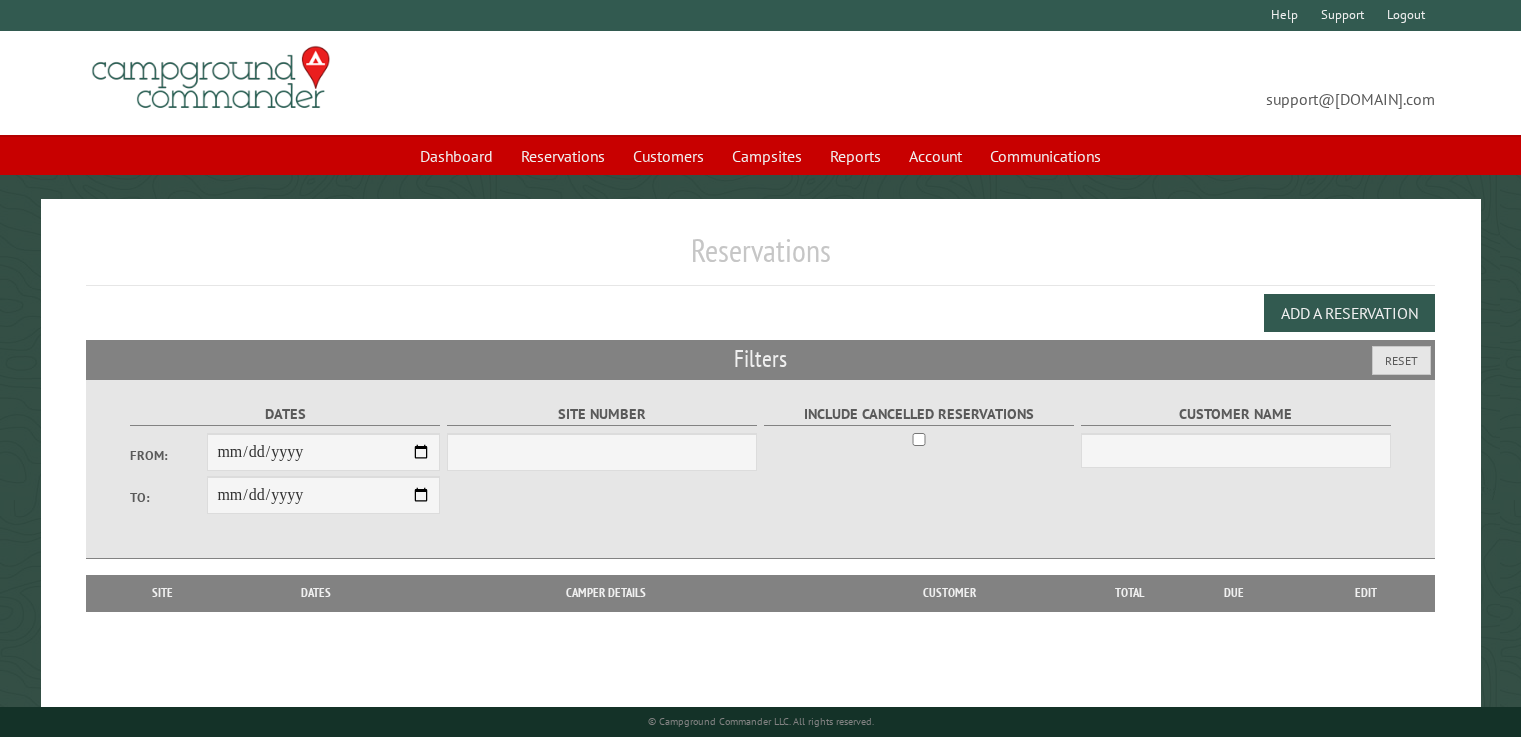 scroll, scrollTop: 0, scrollLeft: 0, axis: both 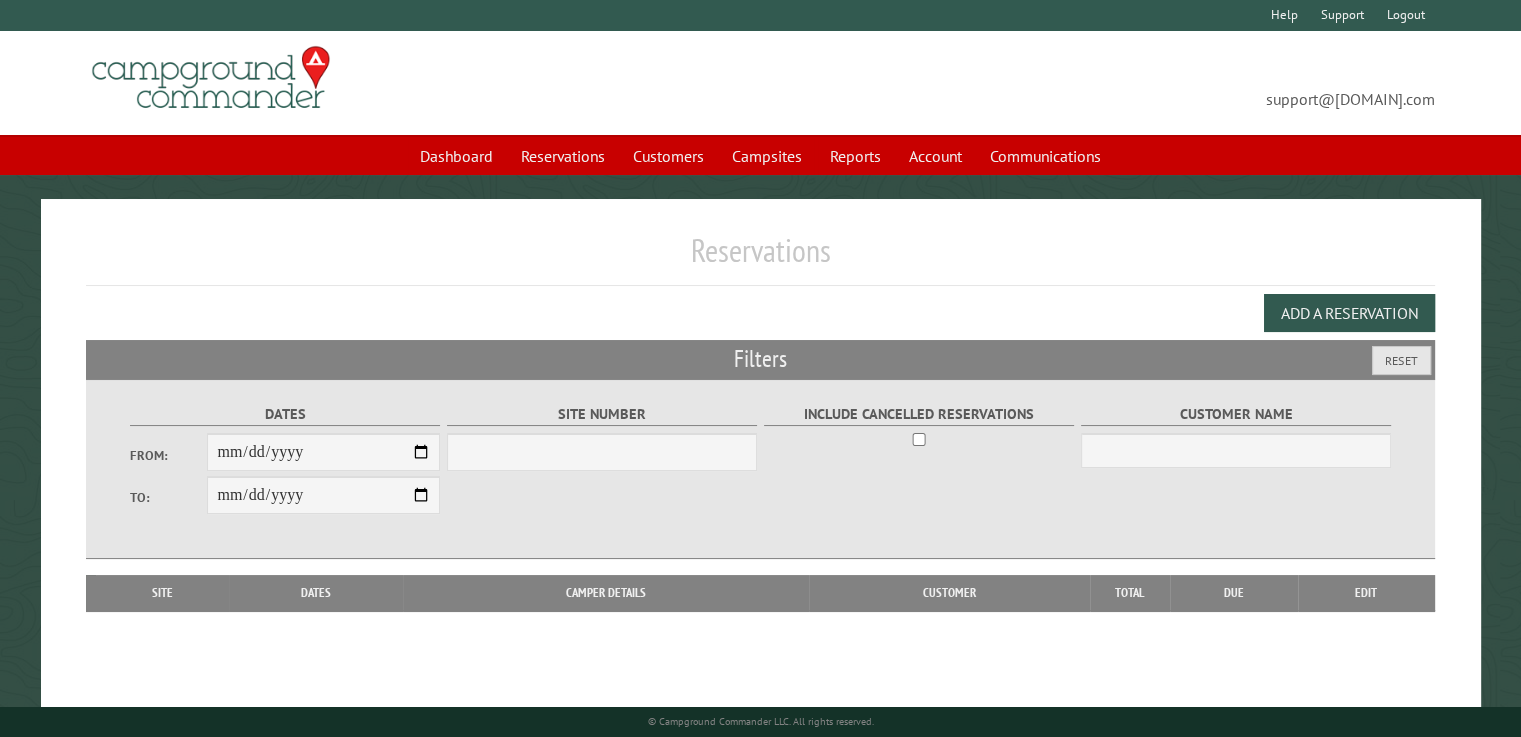 select on "***" 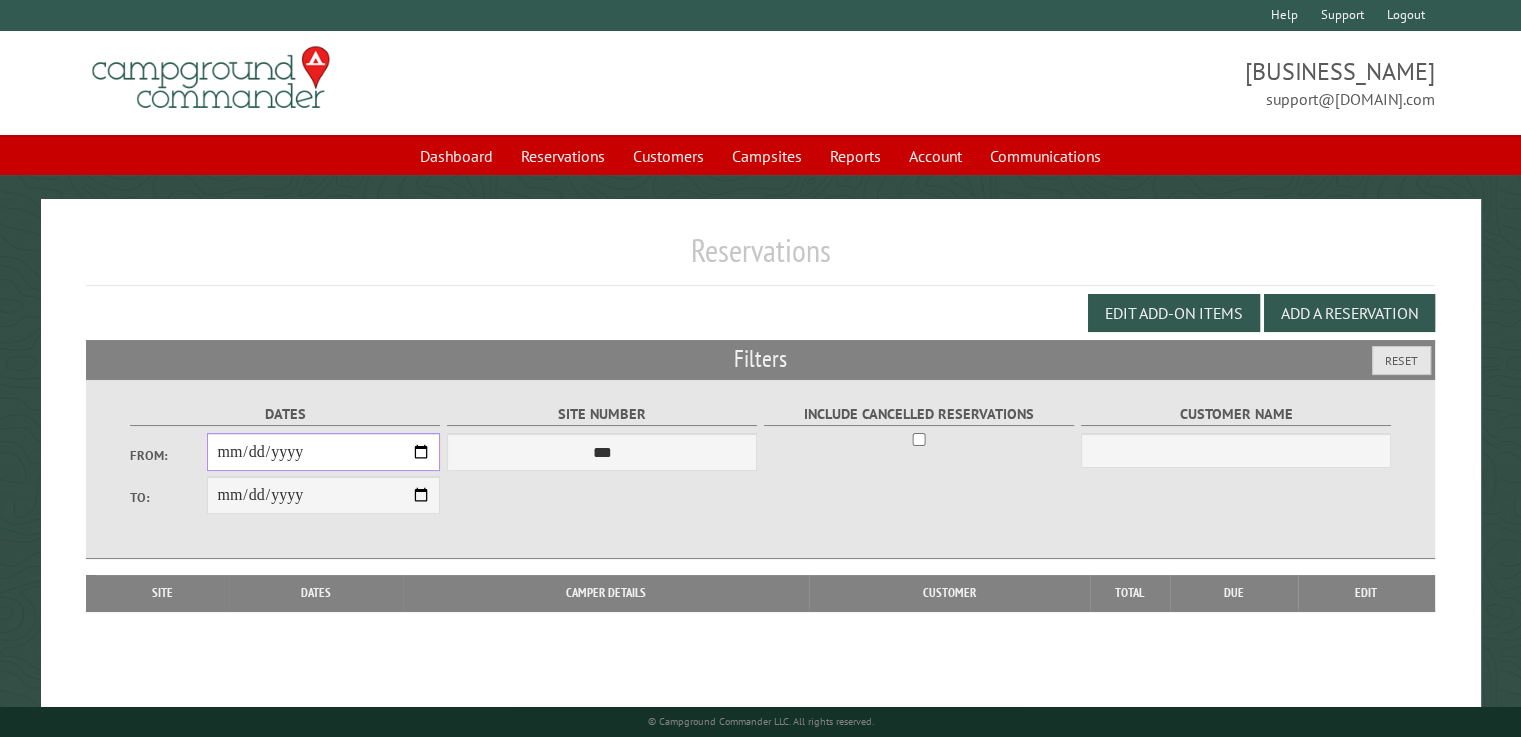 click on "From:" at bounding box center [323, 452] 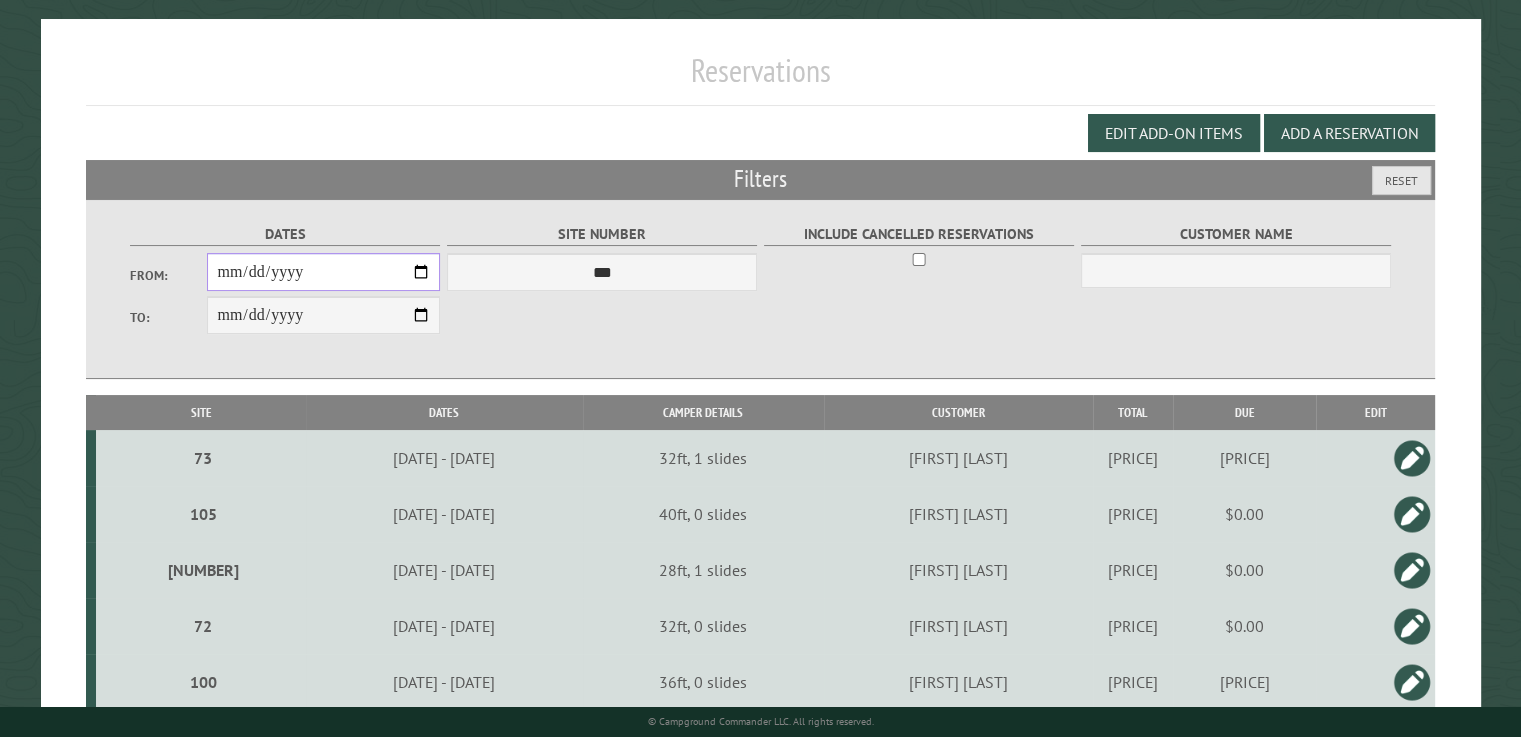 scroll, scrollTop: 262, scrollLeft: 0, axis: vertical 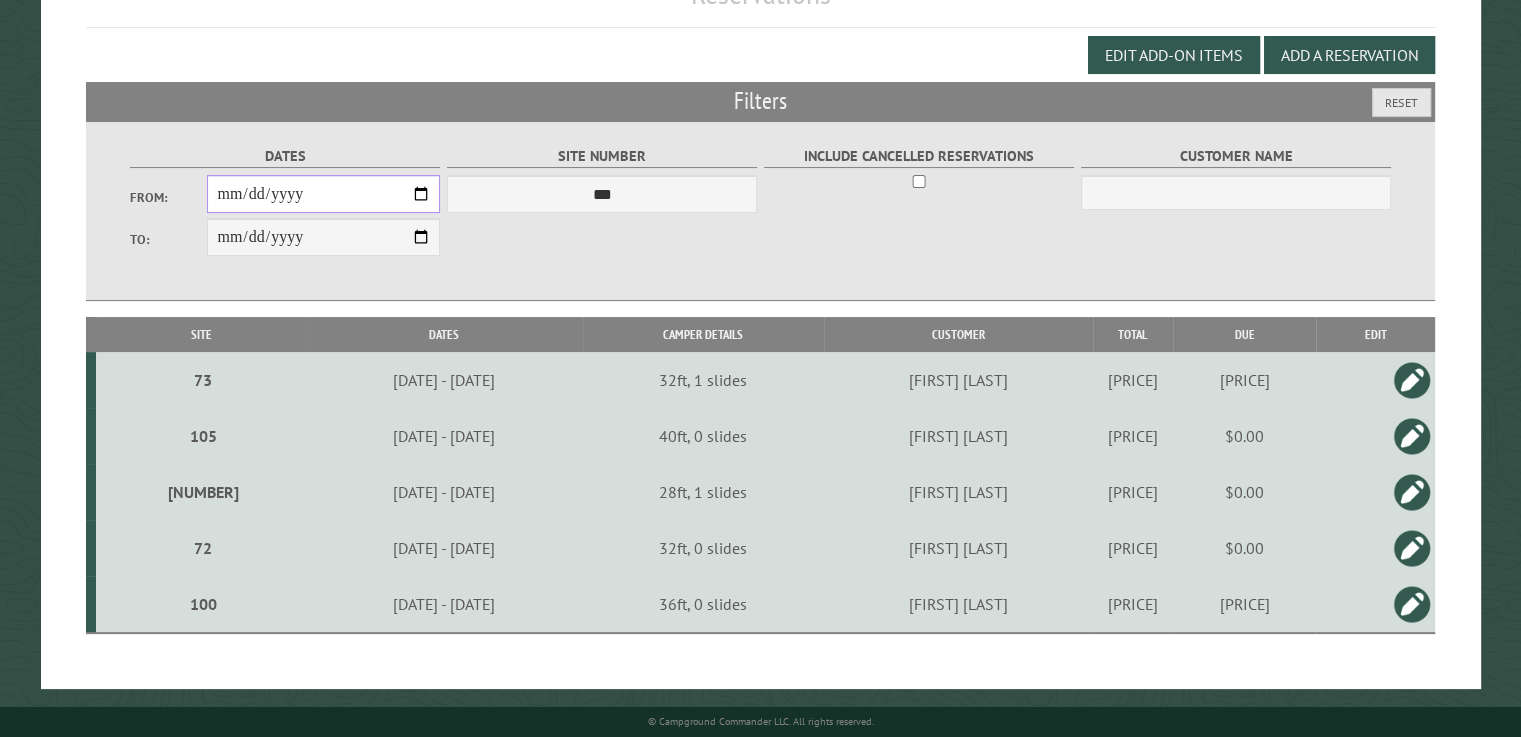 click on "**********" at bounding box center [323, 194] 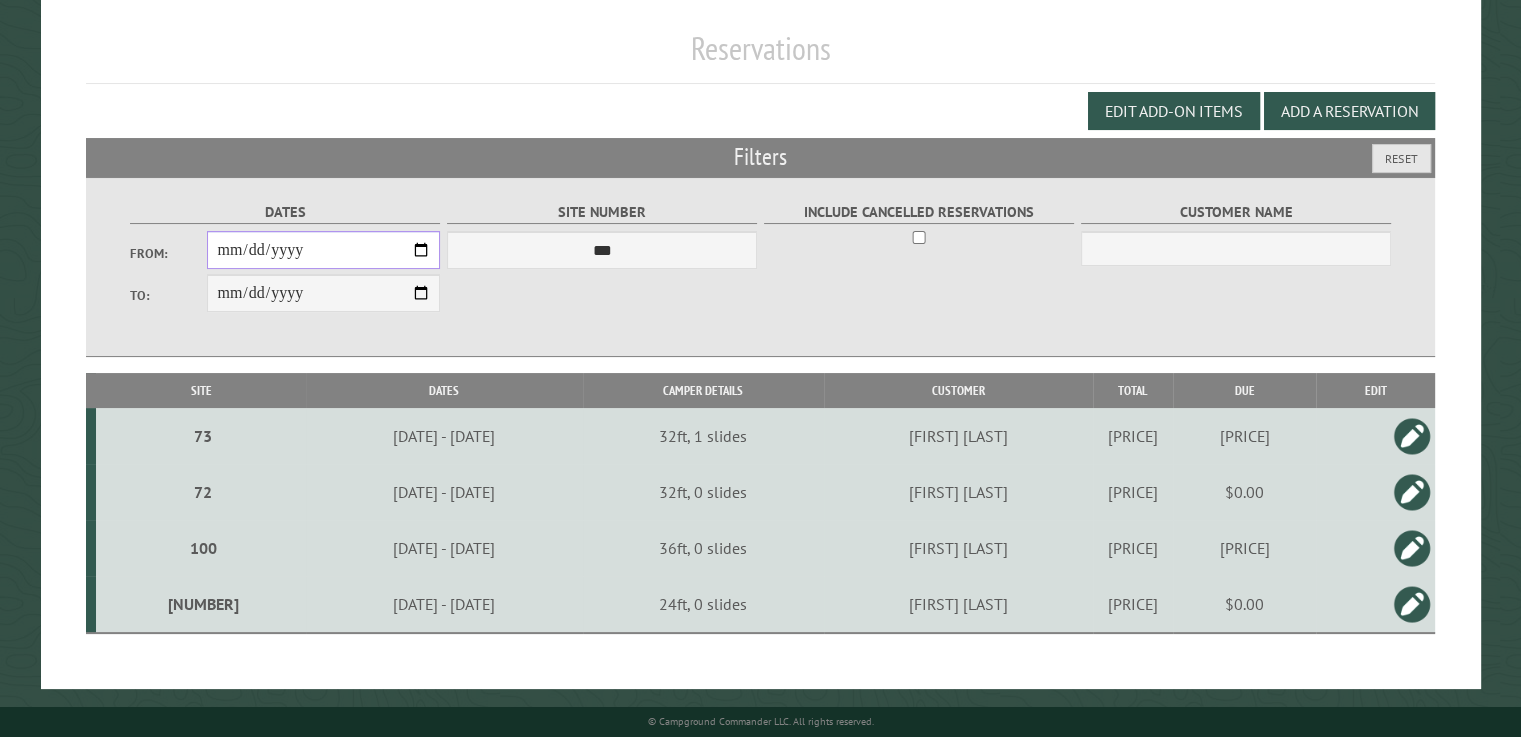 scroll, scrollTop: 206, scrollLeft: 0, axis: vertical 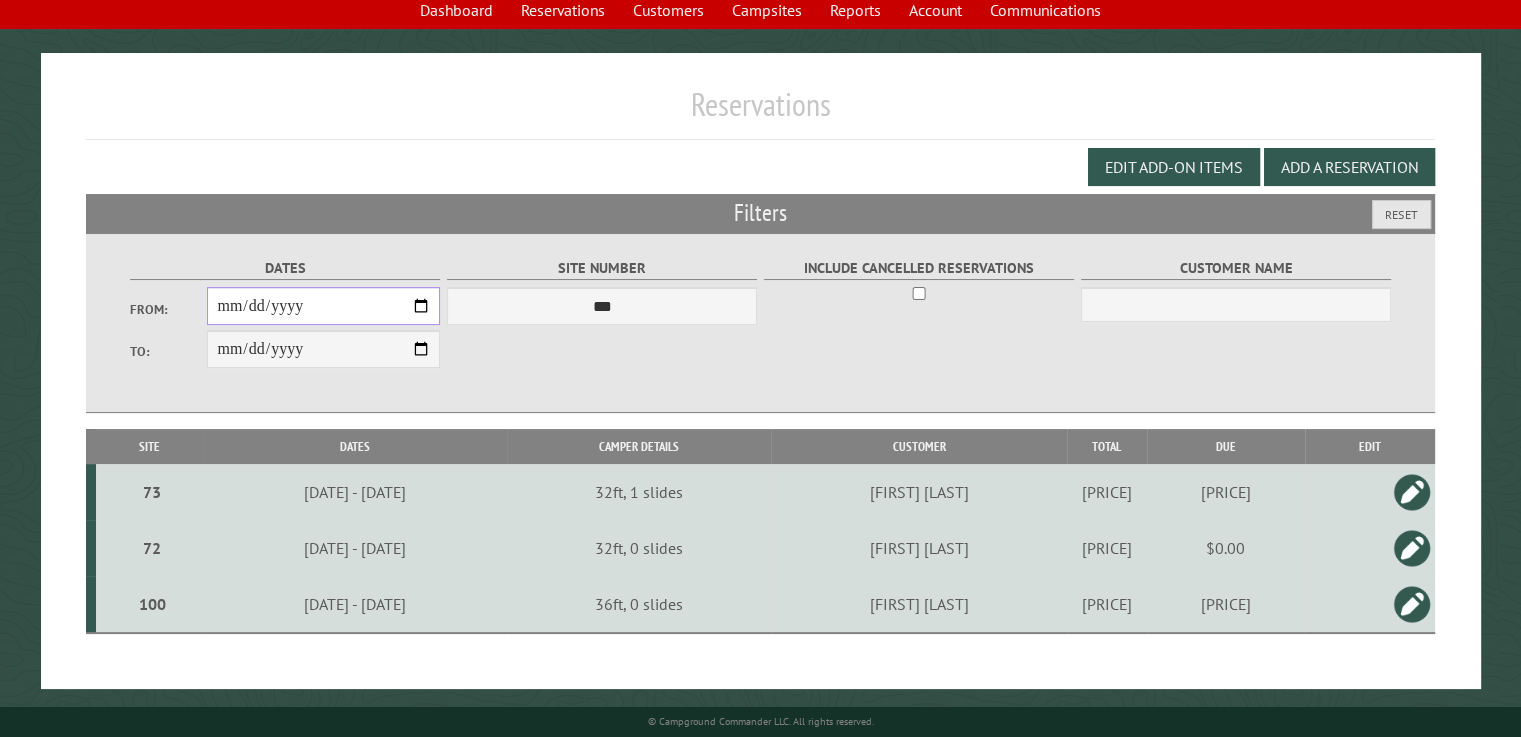 click on "**********" at bounding box center [323, 306] 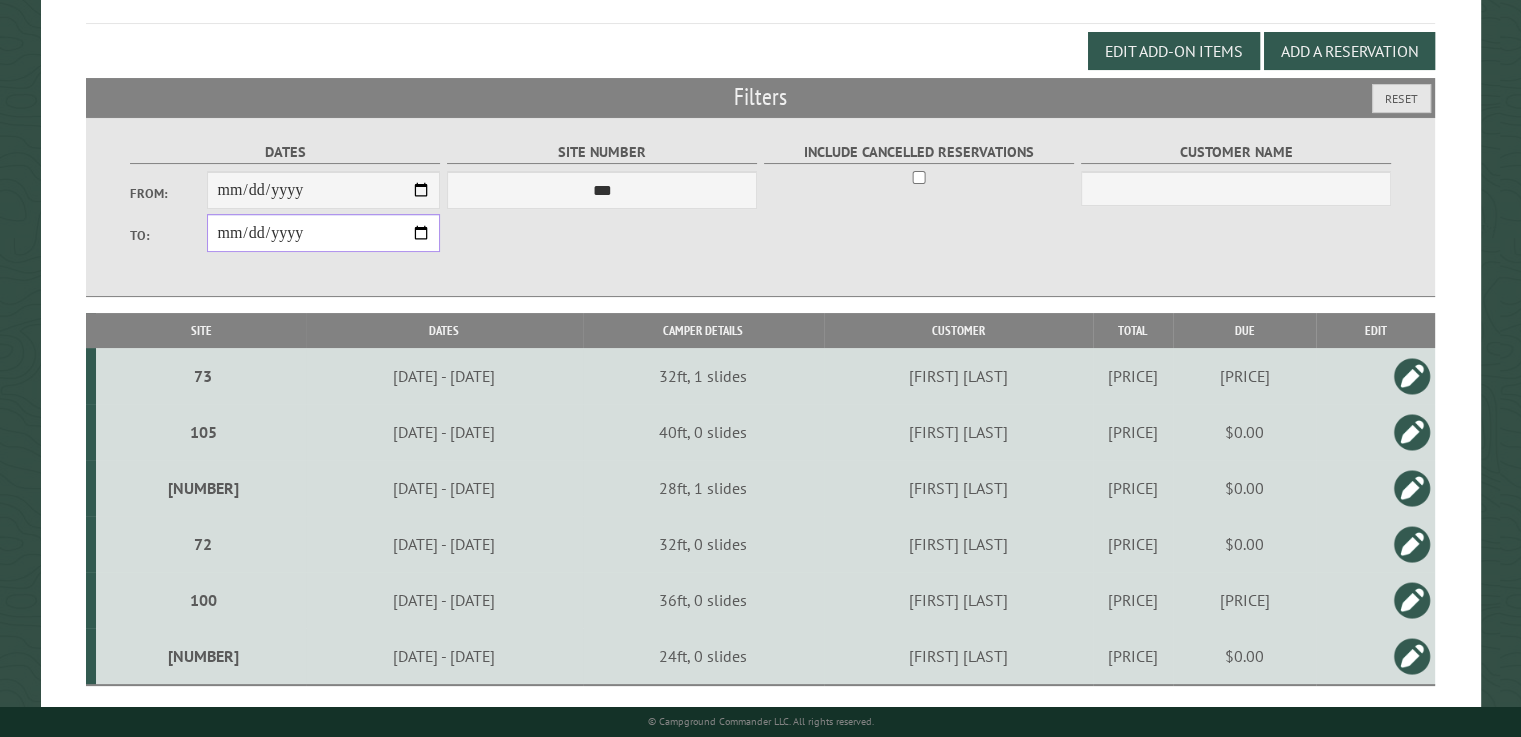 click on "**********" at bounding box center [323, 233] 